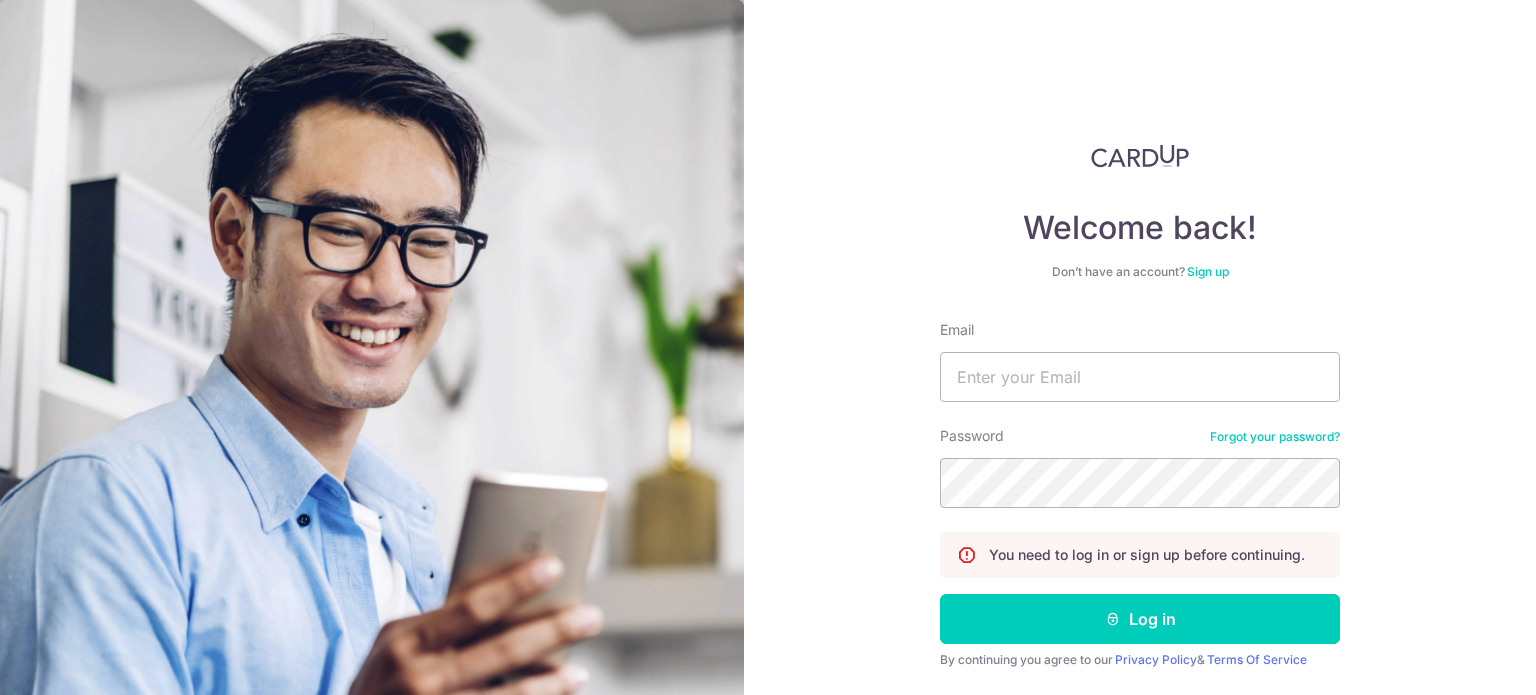 scroll, scrollTop: 0, scrollLeft: 0, axis: both 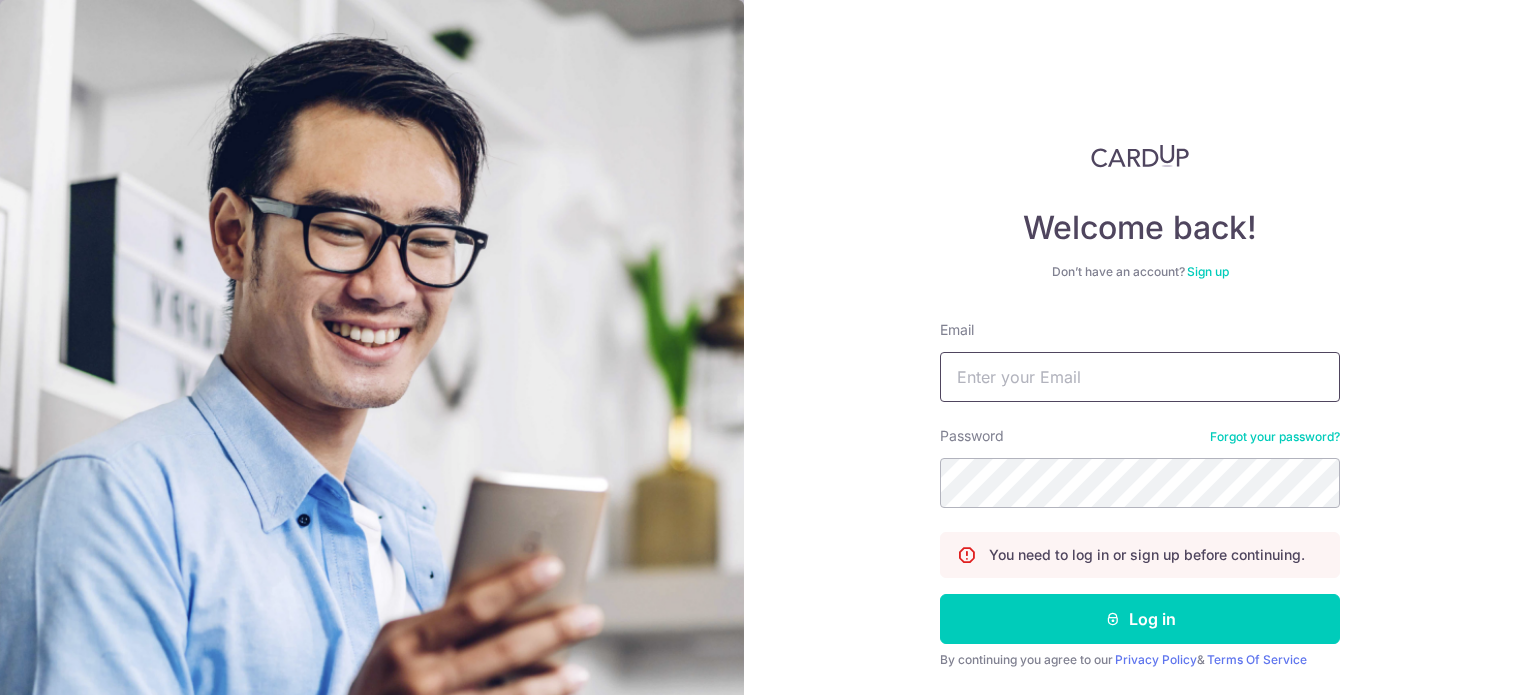 click on "Email" at bounding box center [1140, 377] 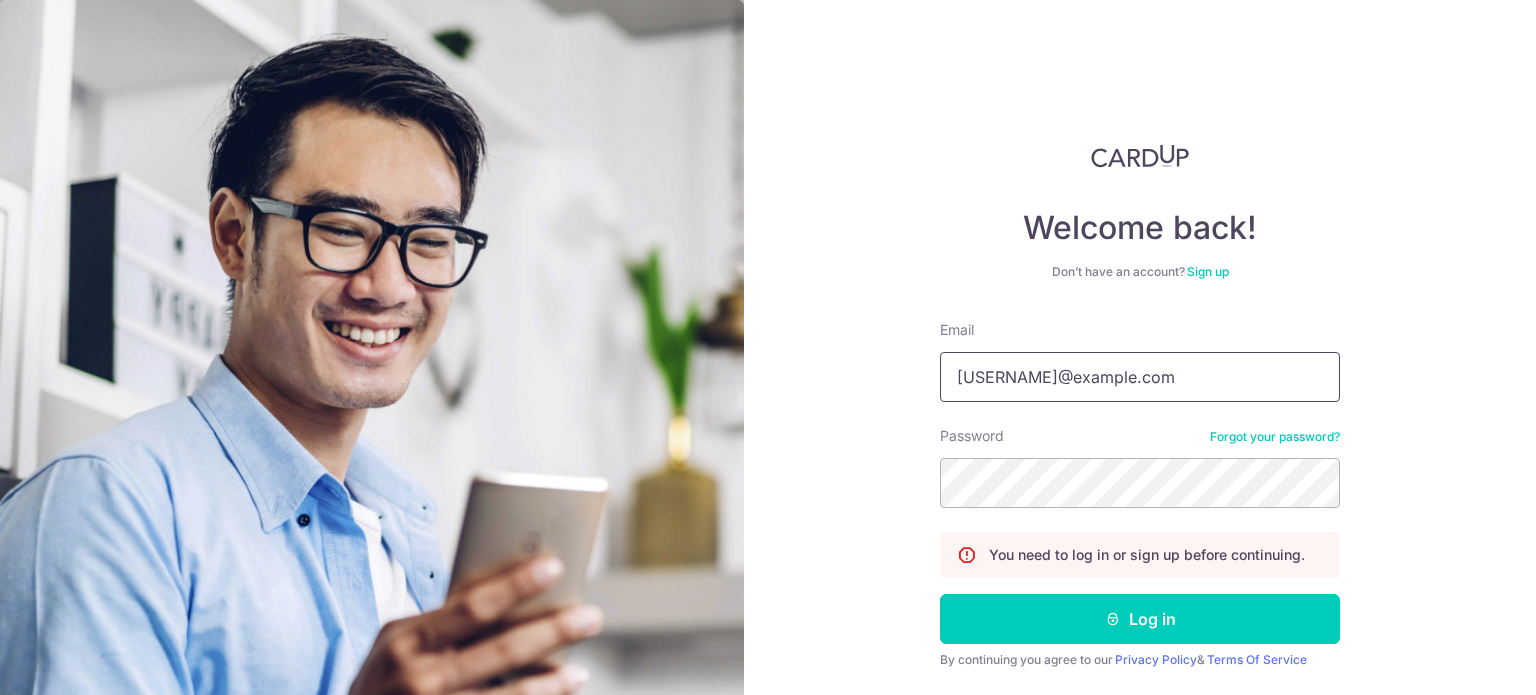 click on "enoyledrake@gmail.com" at bounding box center [1140, 377] 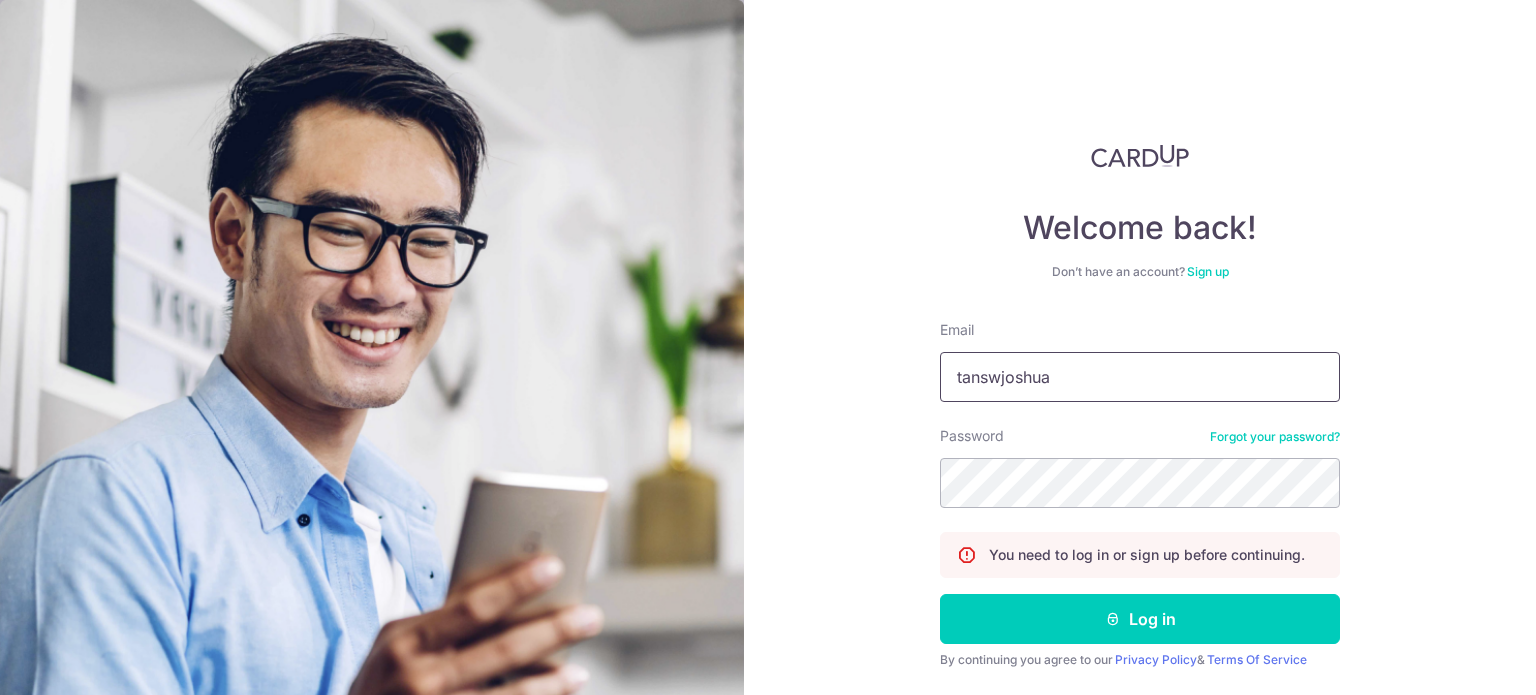 type on "tanswjoshua@gmail.com" 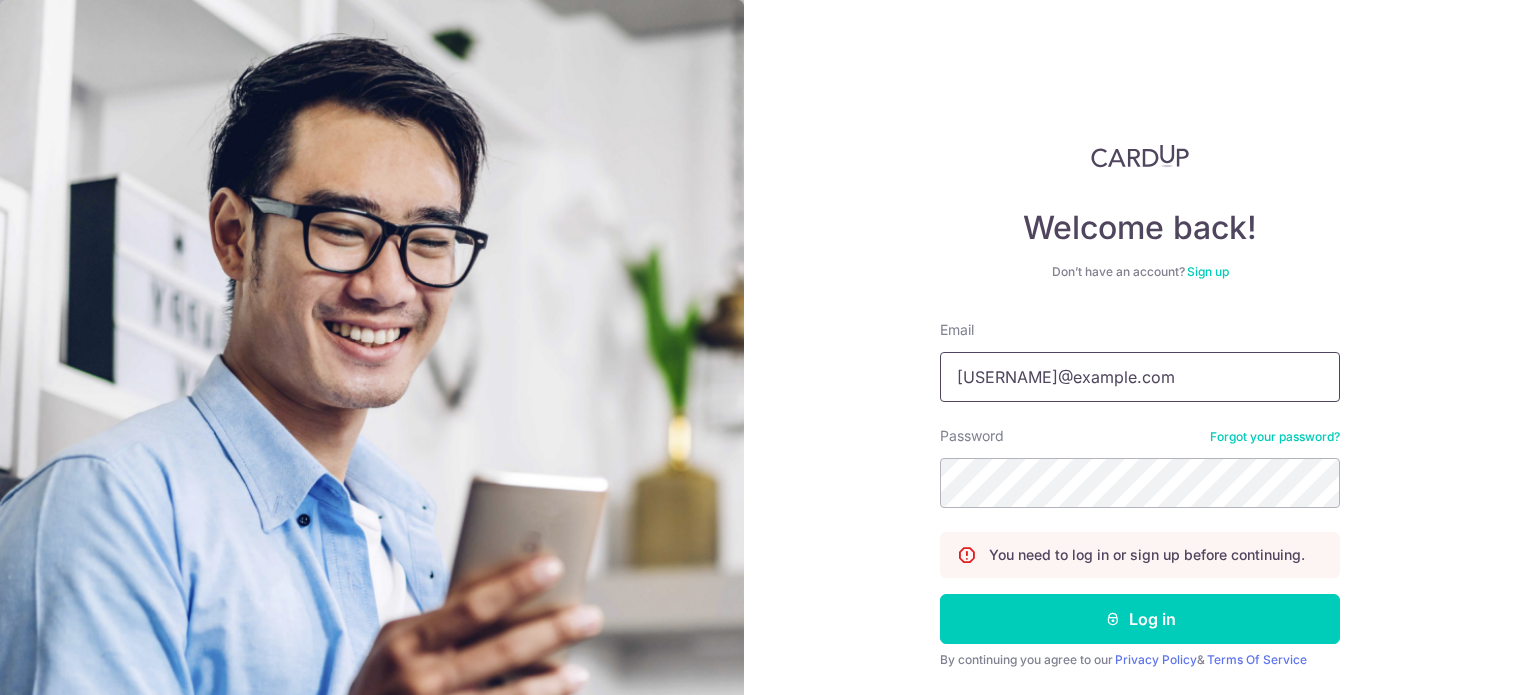 click on "Log in" at bounding box center [1140, 619] 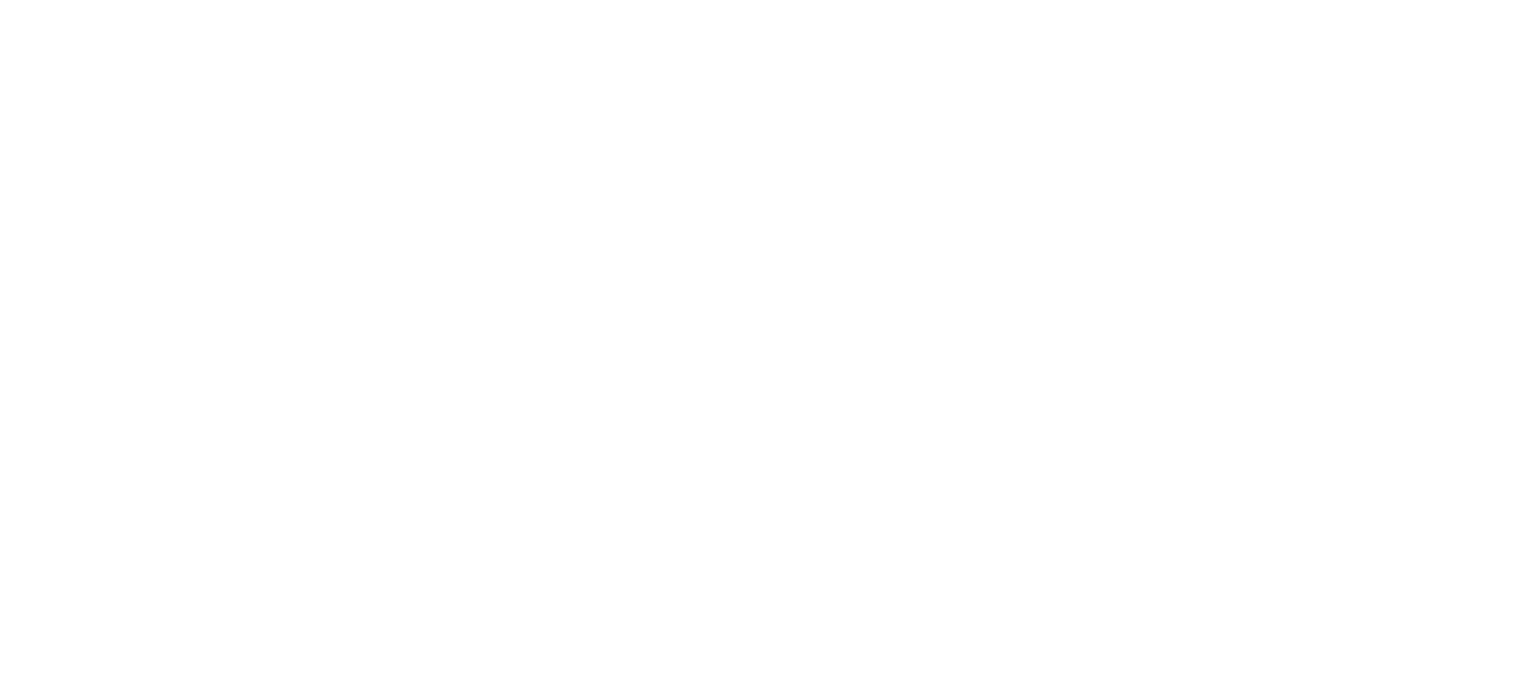 scroll, scrollTop: 0, scrollLeft: 0, axis: both 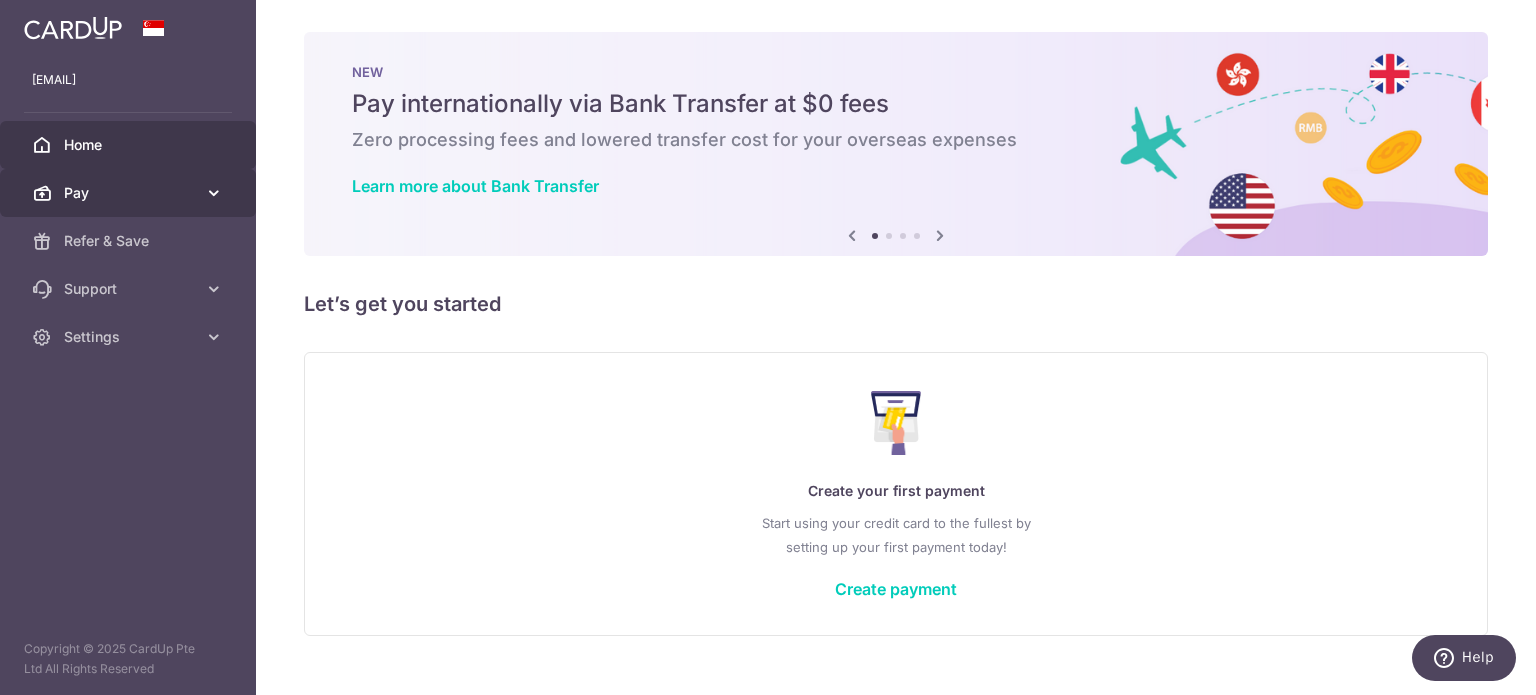 click on "Pay" at bounding box center [128, 193] 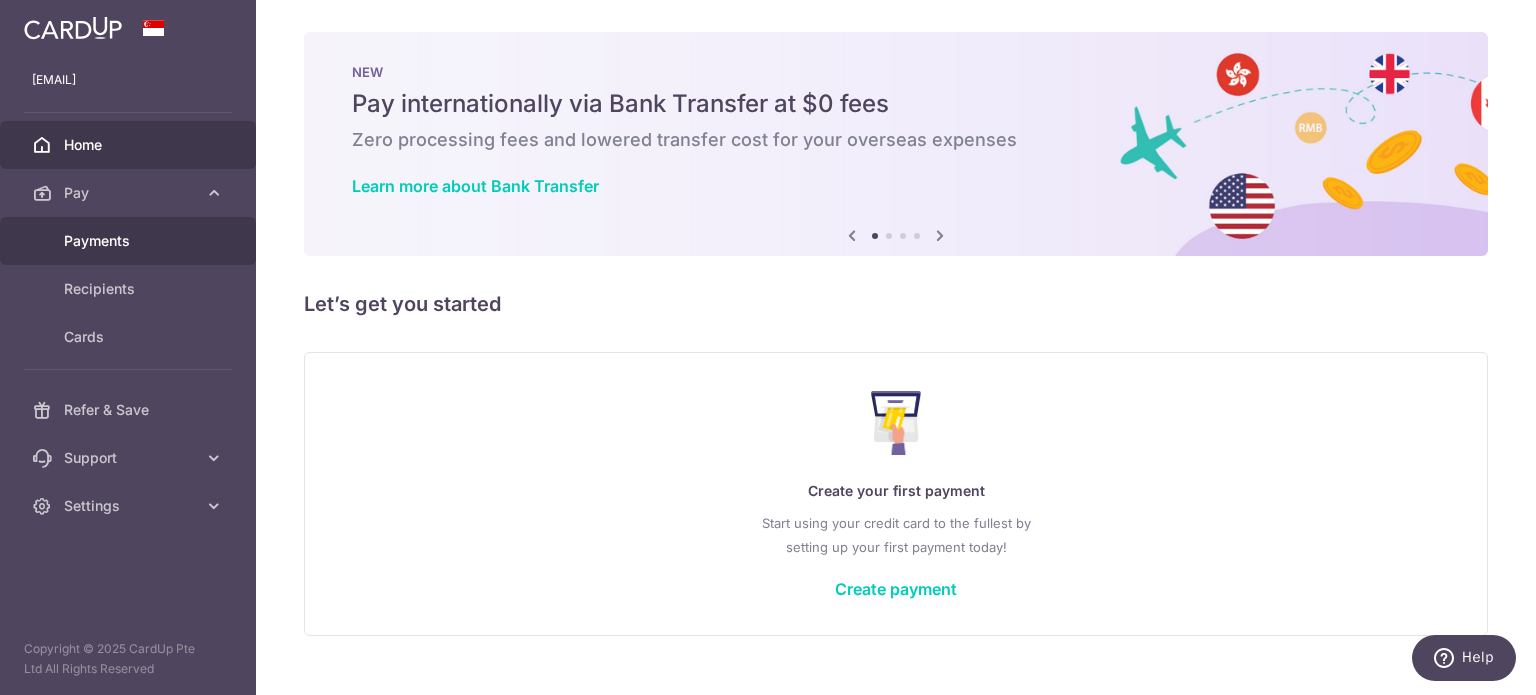 click on "Payments" at bounding box center [128, 241] 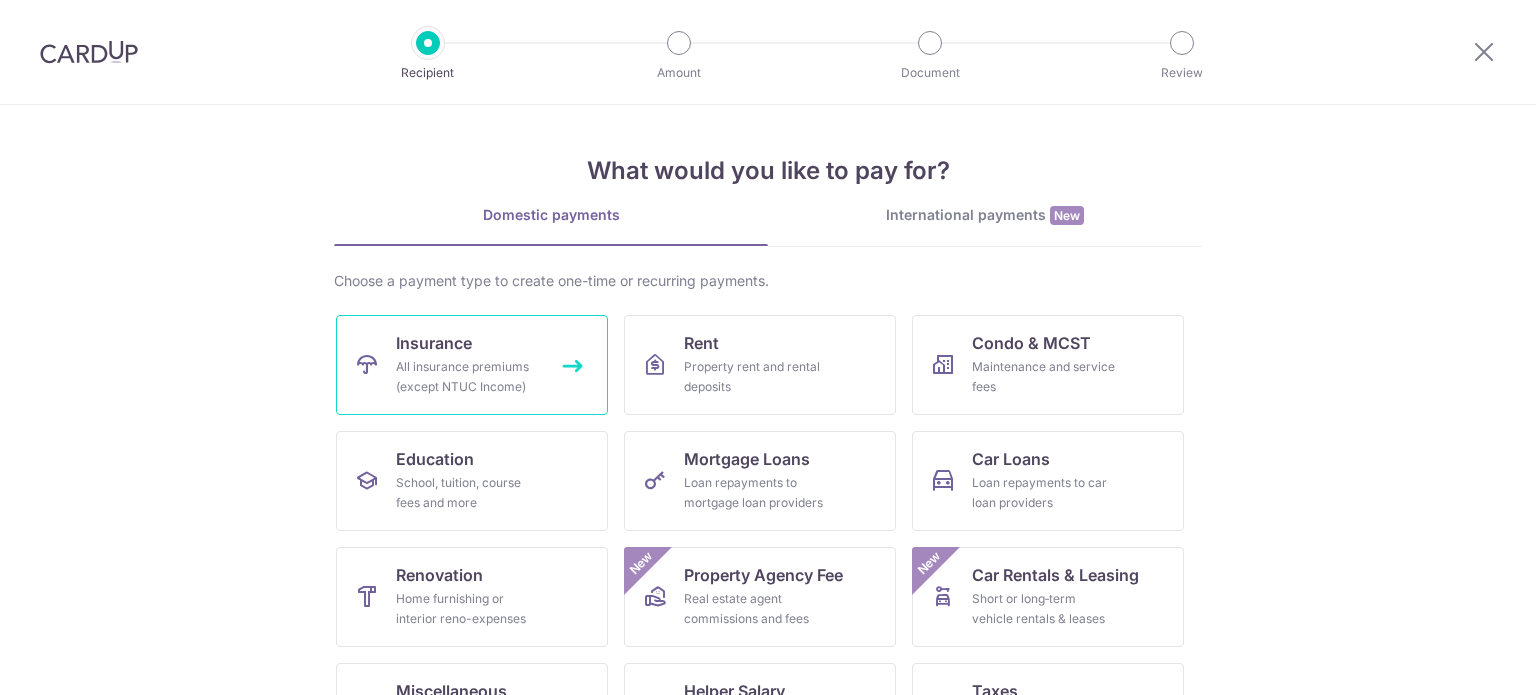 scroll, scrollTop: 0, scrollLeft: 0, axis: both 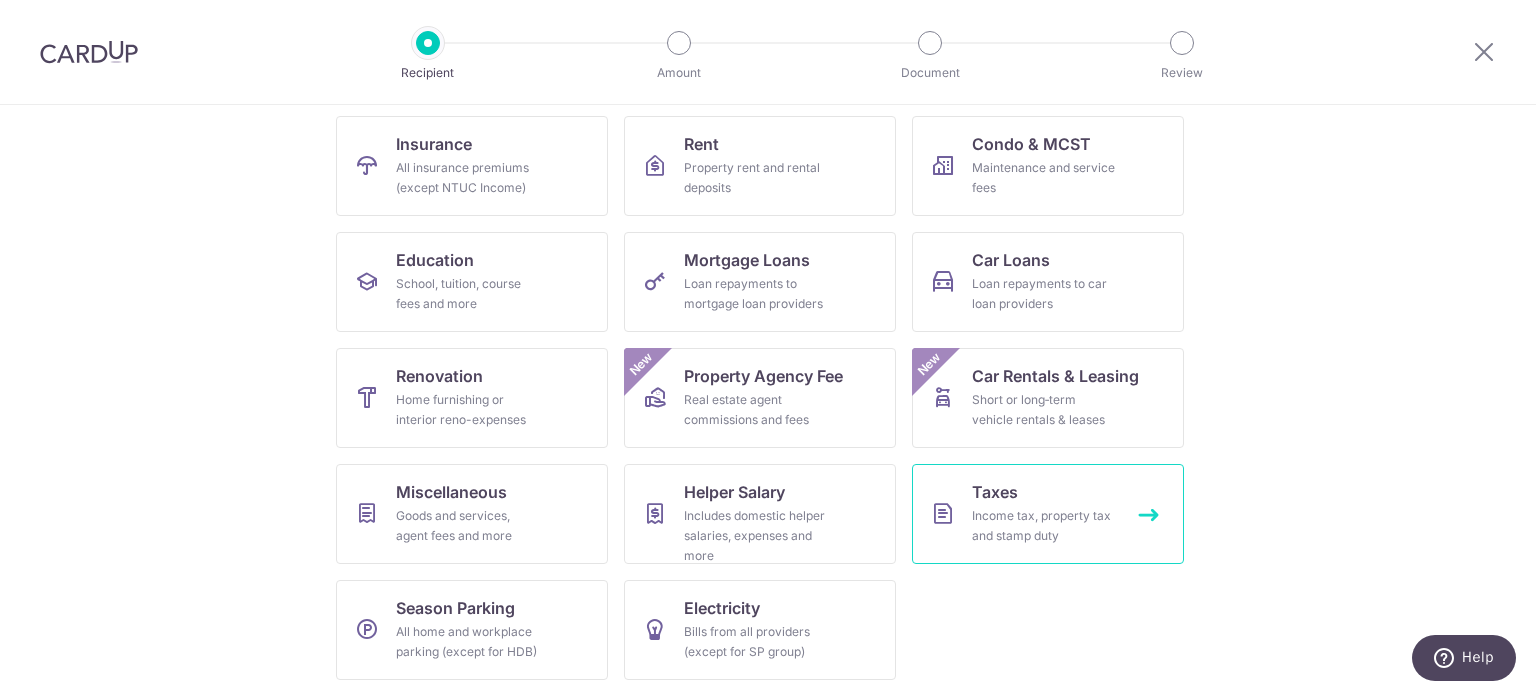 click on "Taxes Income tax, property tax and stamp duty" at bounding box center (1048, 514) 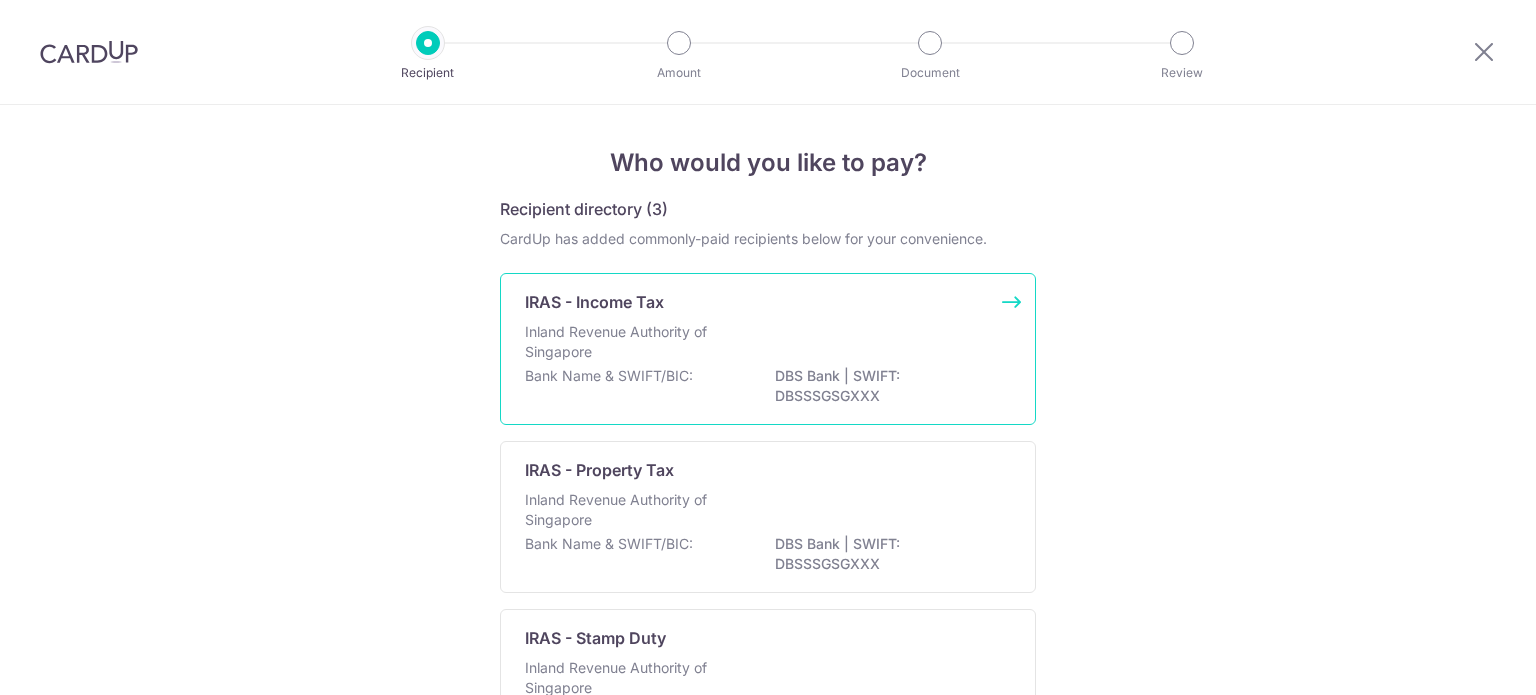 scroll, scrollTop: 0, scrollLeft: 0, axis: both 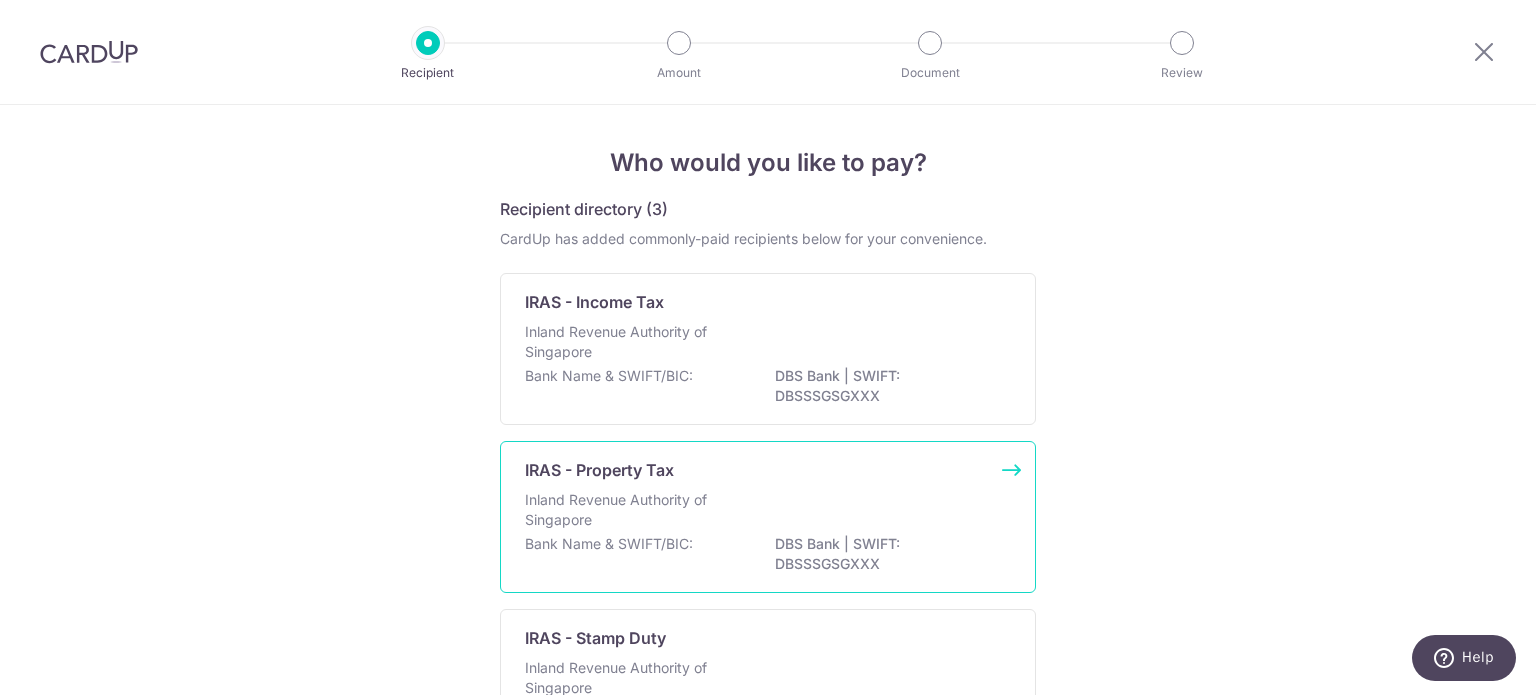 click on "DBS Bank | SWIFT: DBSSSGSGXXX" at bounding box center (887, 386) 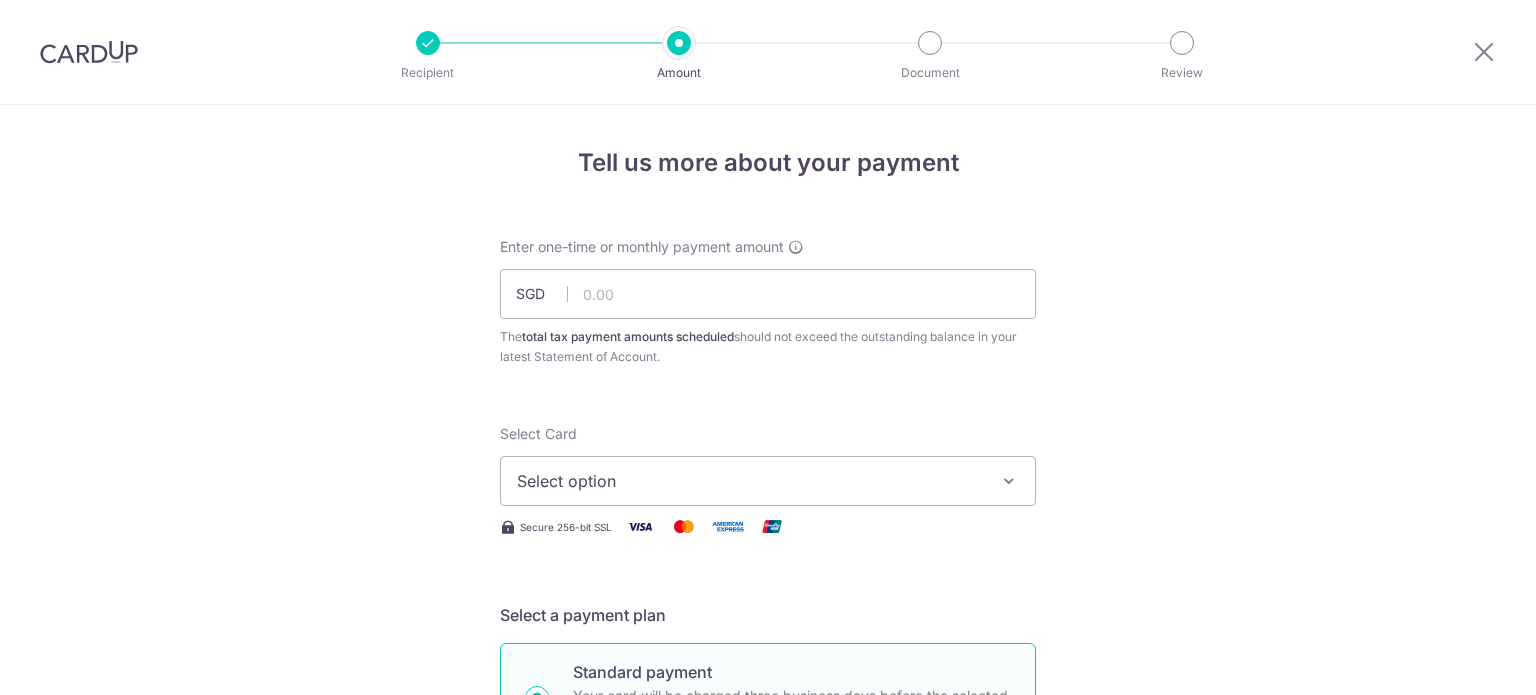 scroll, scrollTop: 0, scrollLeft: 0, axis: both 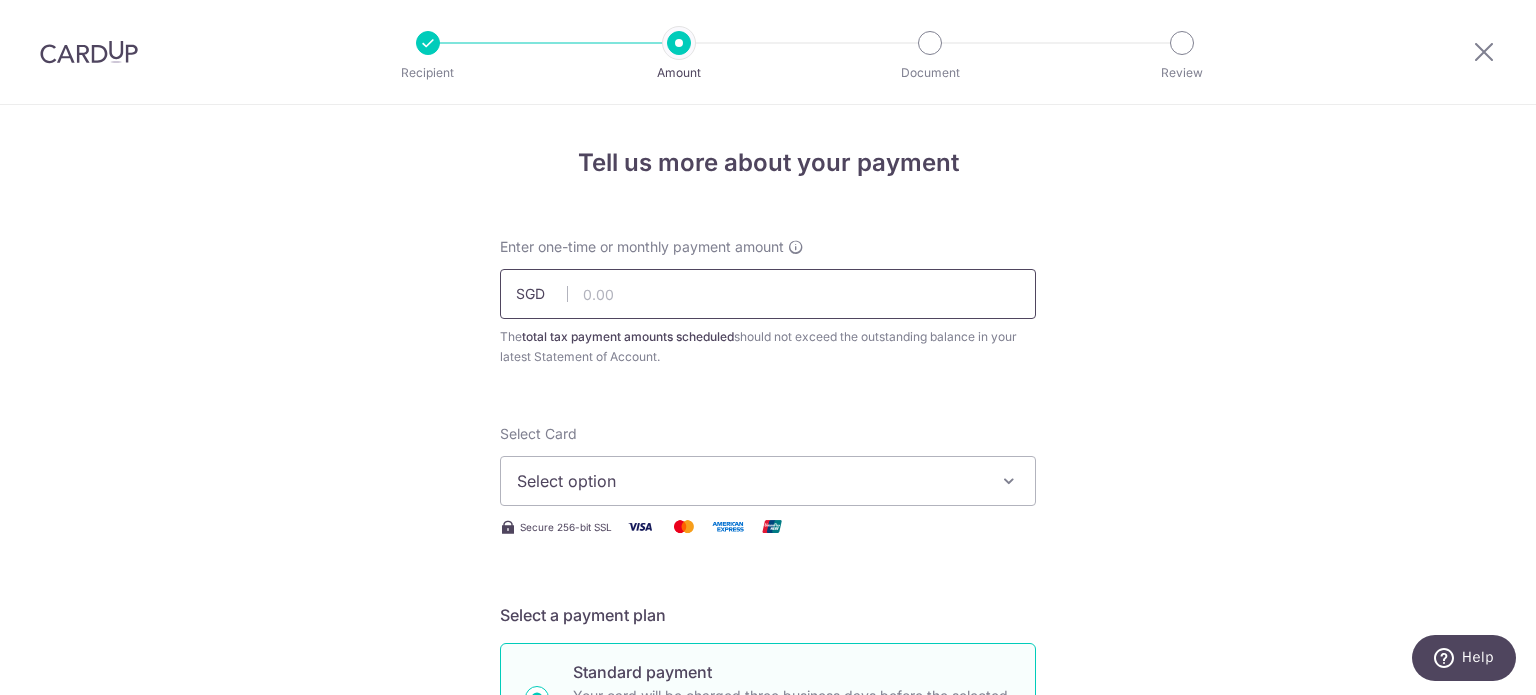 click at bounding box center (768, 294) 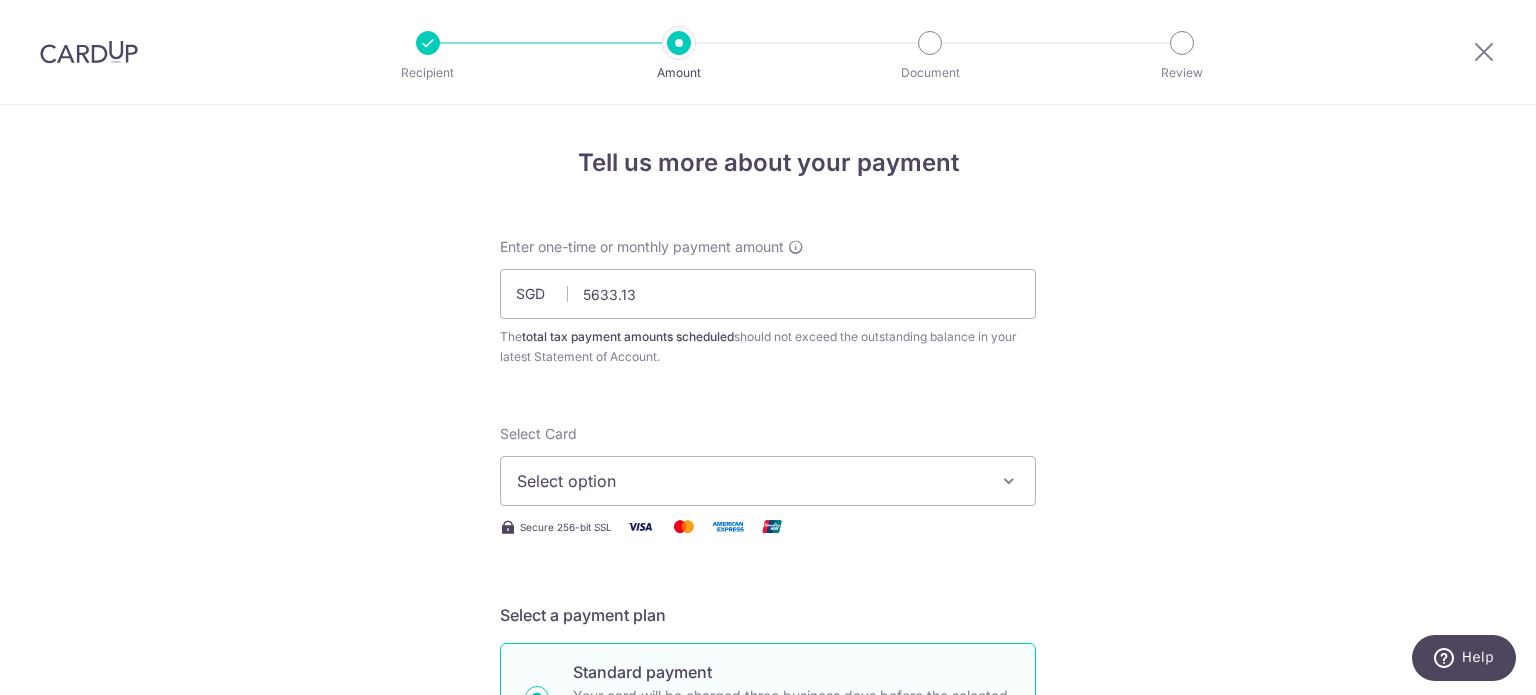 type on "5,633.13" 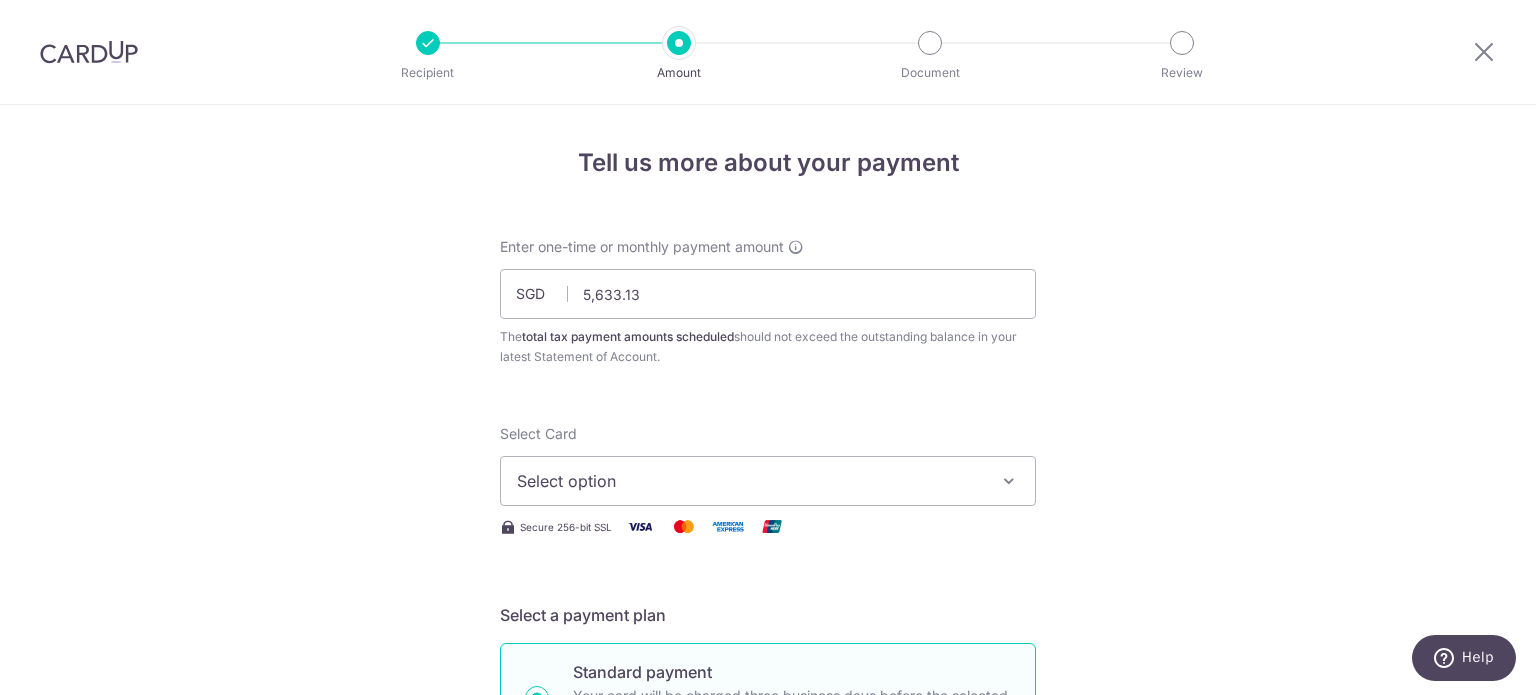 drag, startPoint x: 721, startPoint y: 351, endPoint x: 484, endPoint y: 333, distance: 237.68256 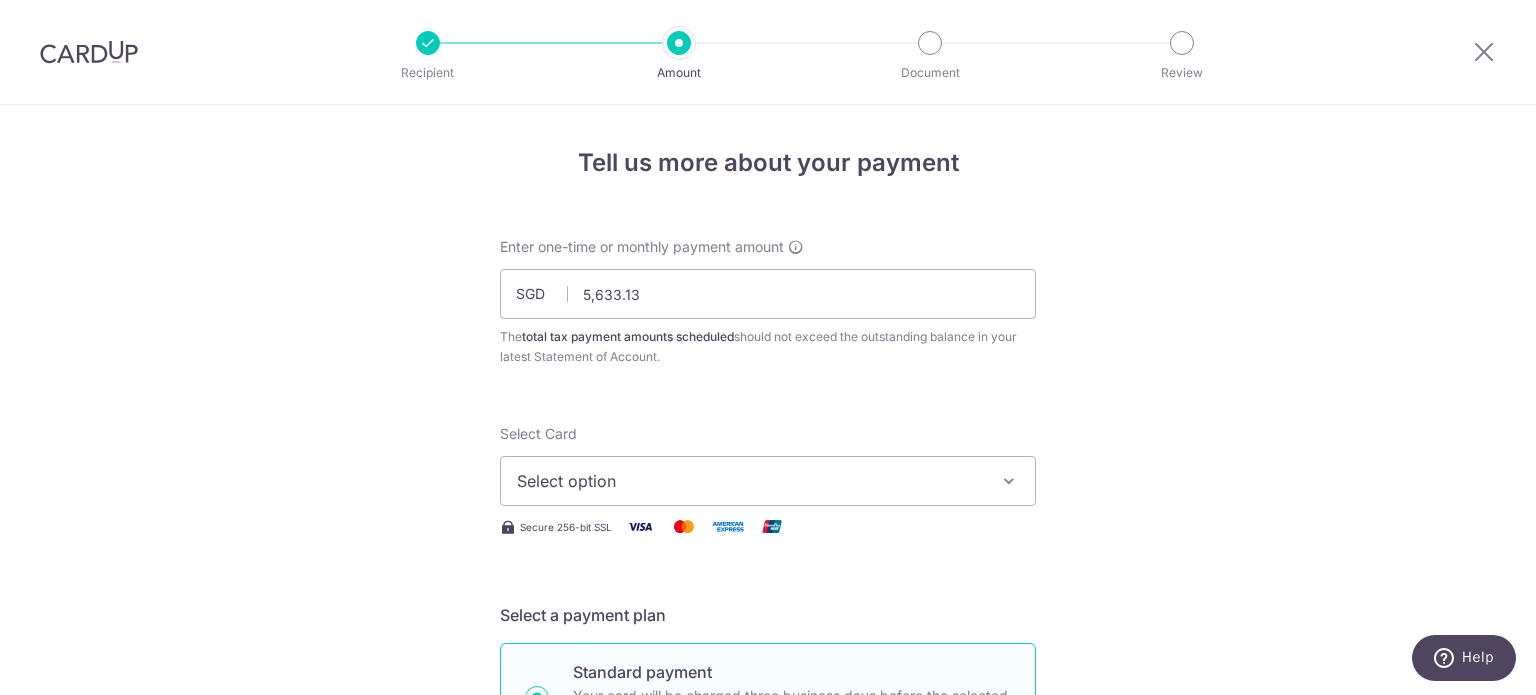drag, startPoint x: 702, startPoint y: 359, endPoint x: 472, endPoint y: 336, distance: 231.14714 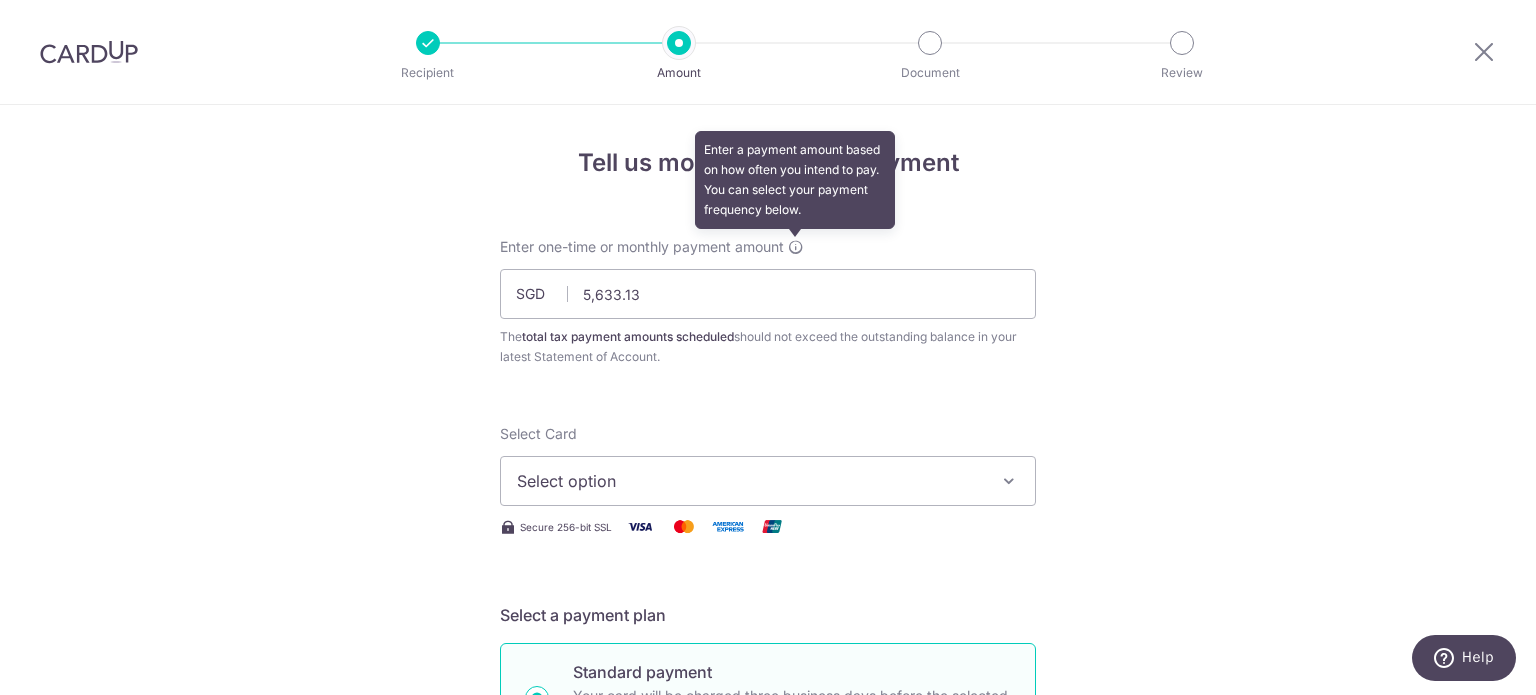 click at bounding box center (796, 247) 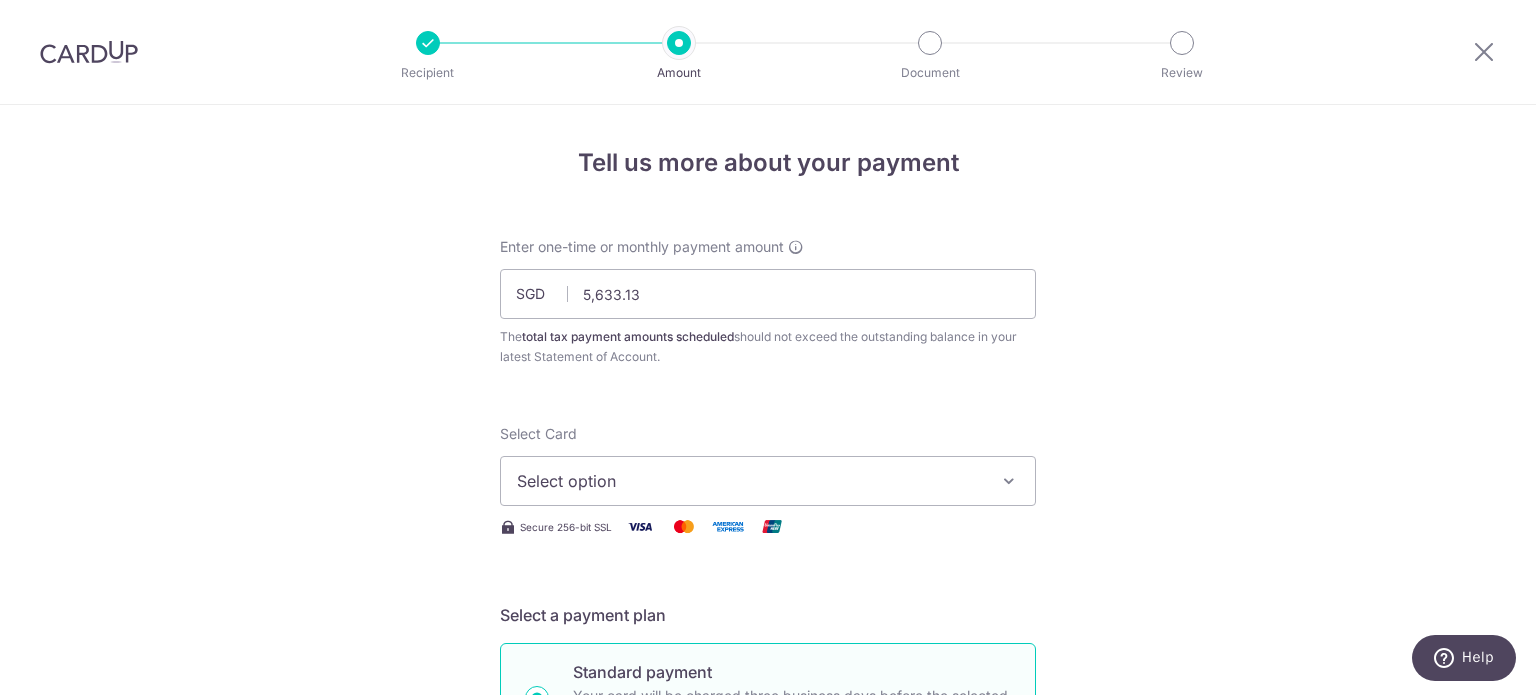 click on "Enter one-time or monthly payment amount
Enter a payment amount based on how often you intend to pay. You can select your payment frequency below.
SGD
5,633.13
5633.13
The  total tax payment amounts scheduled  should not exceed the outstanding balance in your latest Statement of Account." at bounding box center (768, 302) 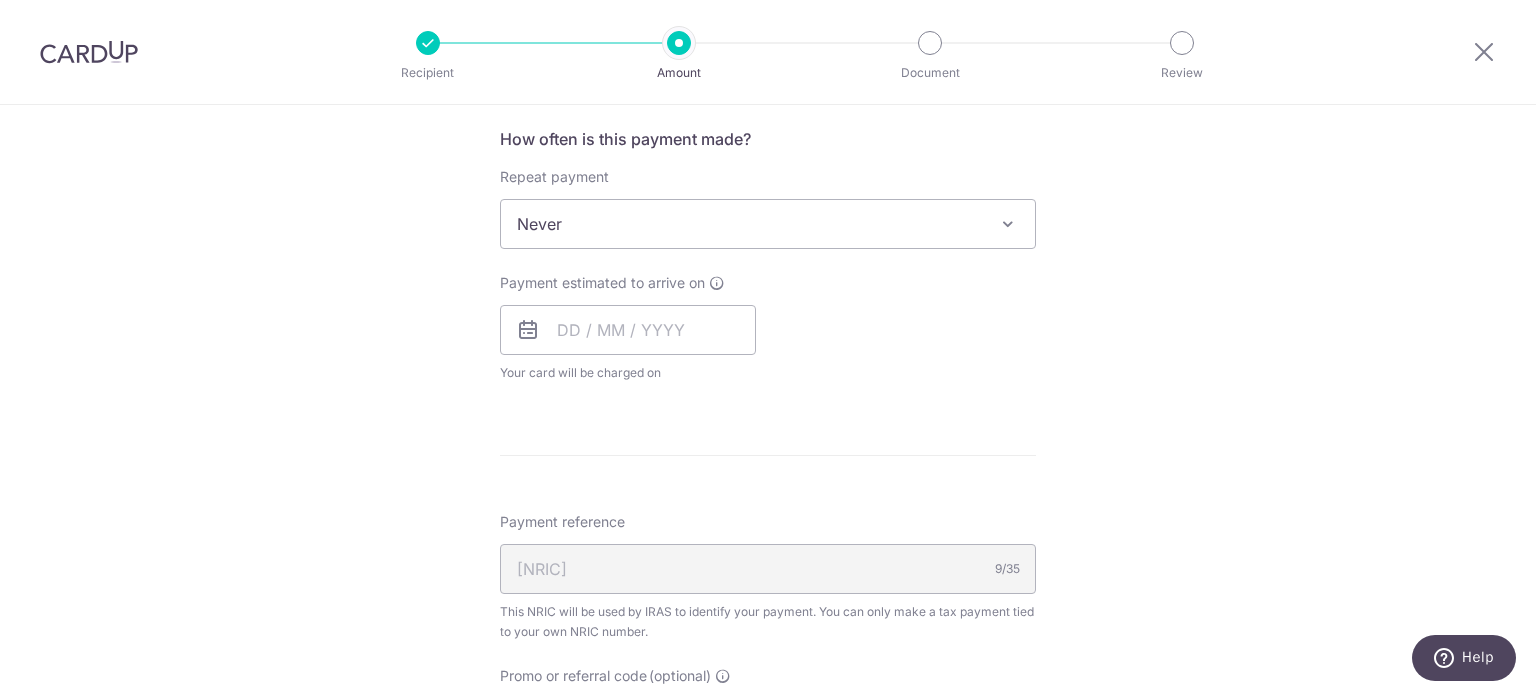 scroll, scrollTop: 800, scrollLeft: 0, axis: vertical 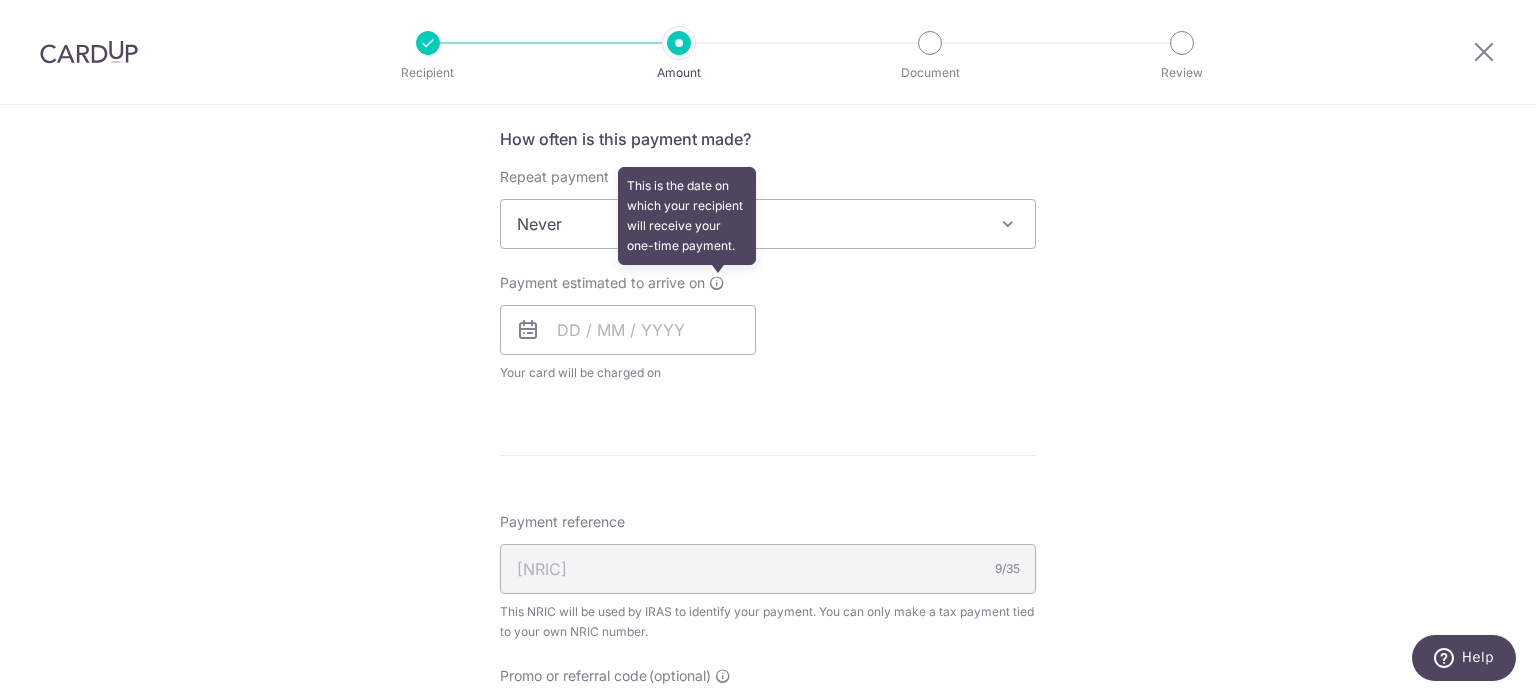 click at bounding box center [717, 283] 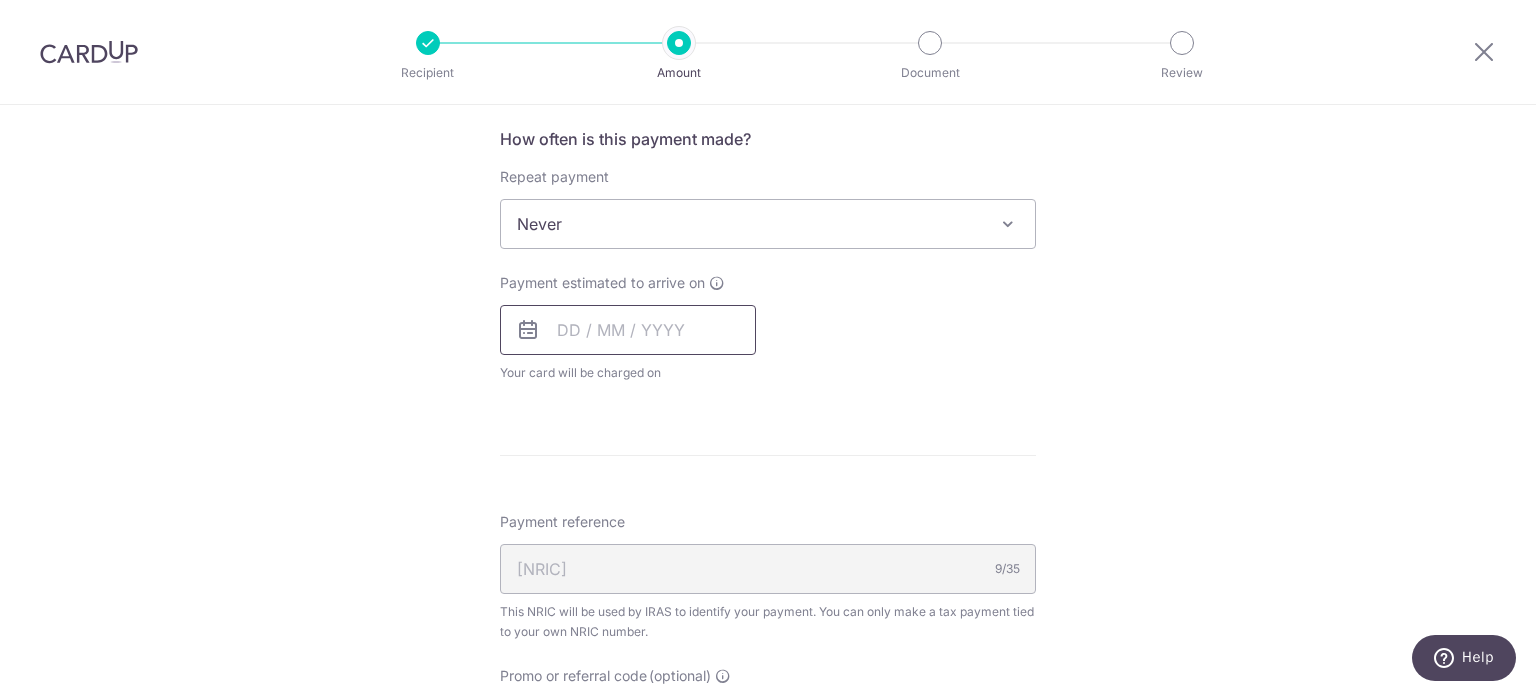click at bounding box center (628, 330) 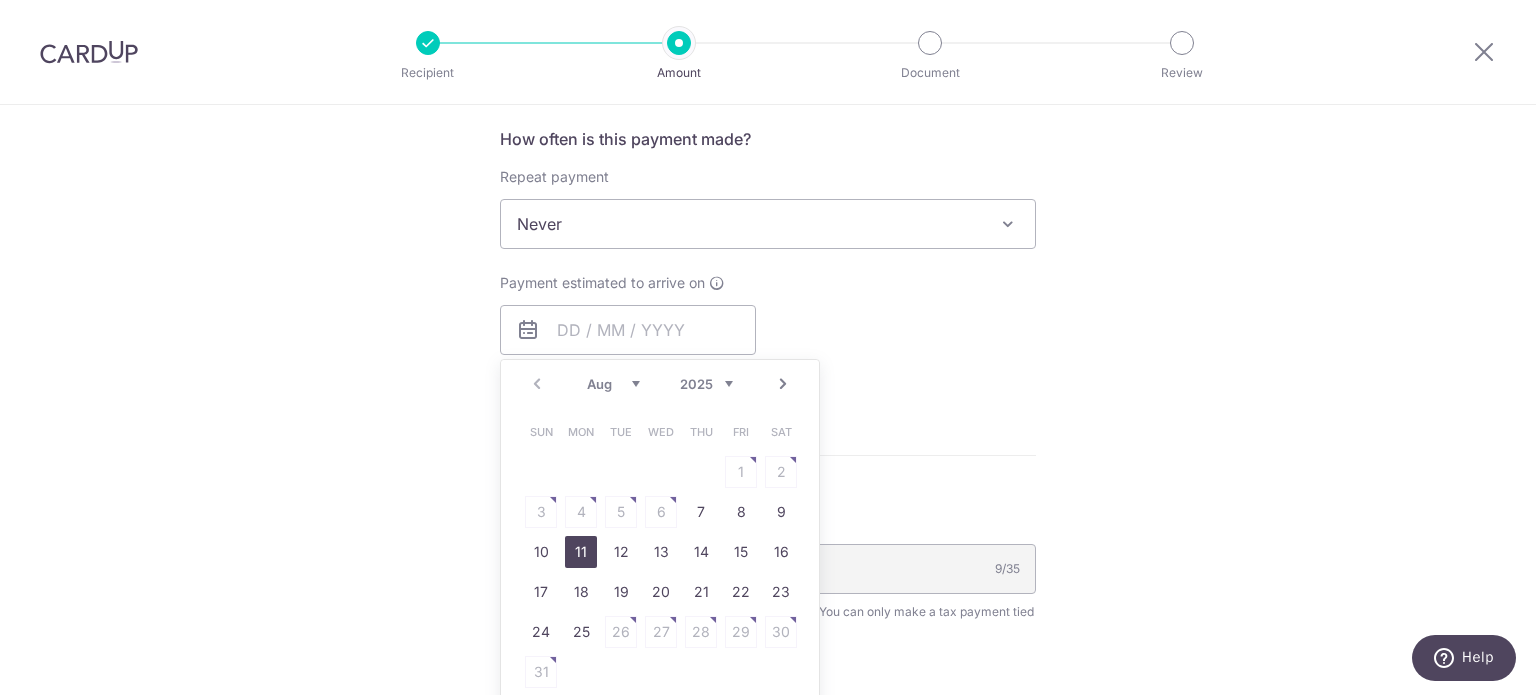 click on "11" at bounding box center (581, 552) 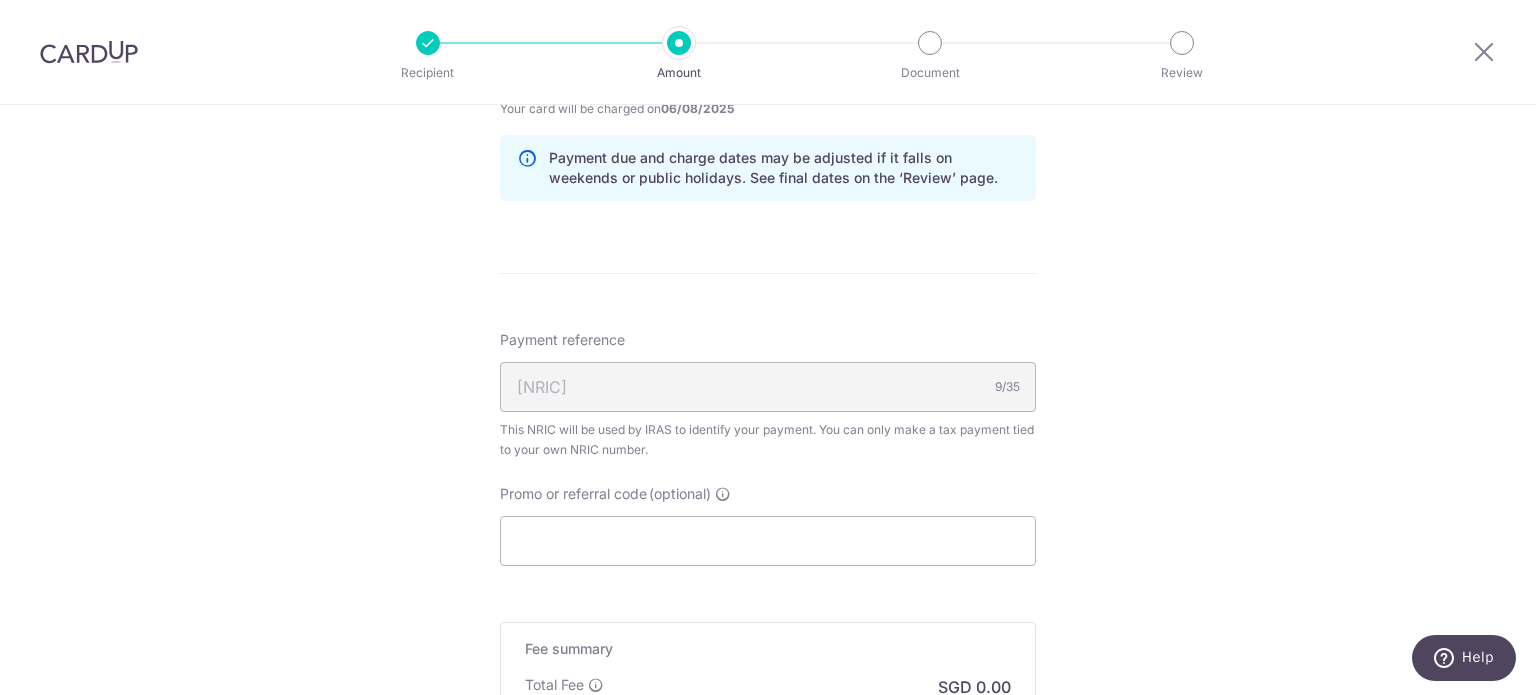 scroll, scrollTop: 1064, scrollLeft: 0, axis: vertical 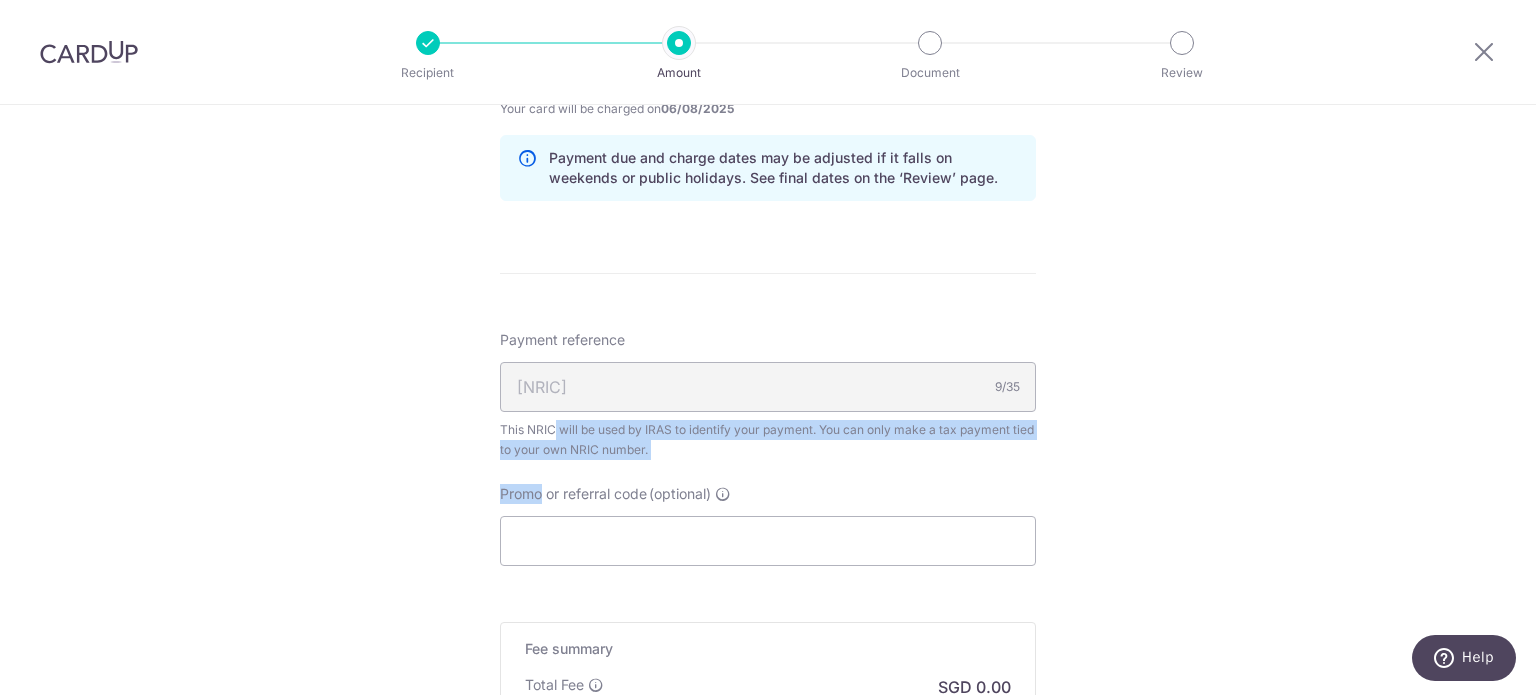 drag, startPoint x: 687, startPoint y: 465, endPoint x: 442, endPoint y: 425, distance: 248.24384 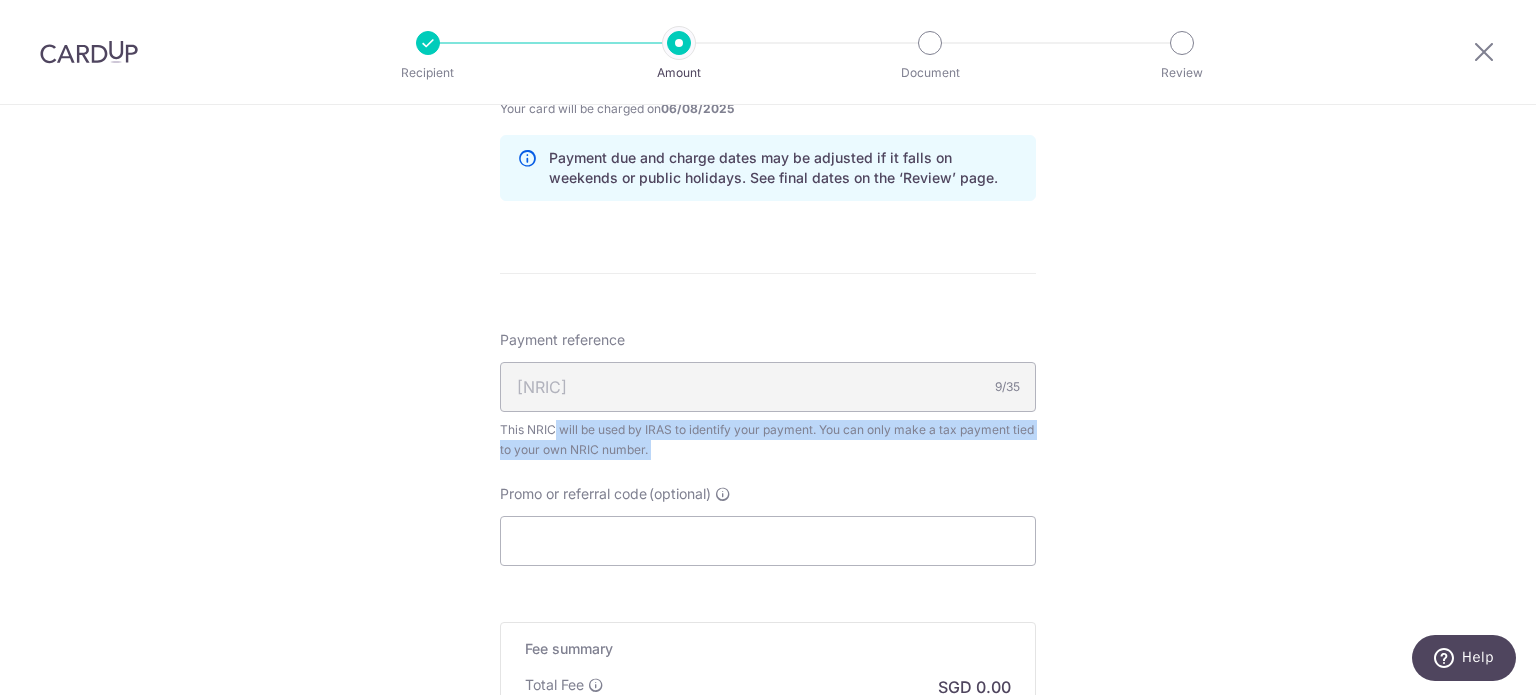 drag, startPoint x: 442, startPoint y: 425, endPoint x: 720, endPoint y: 453, distance: 279.40652 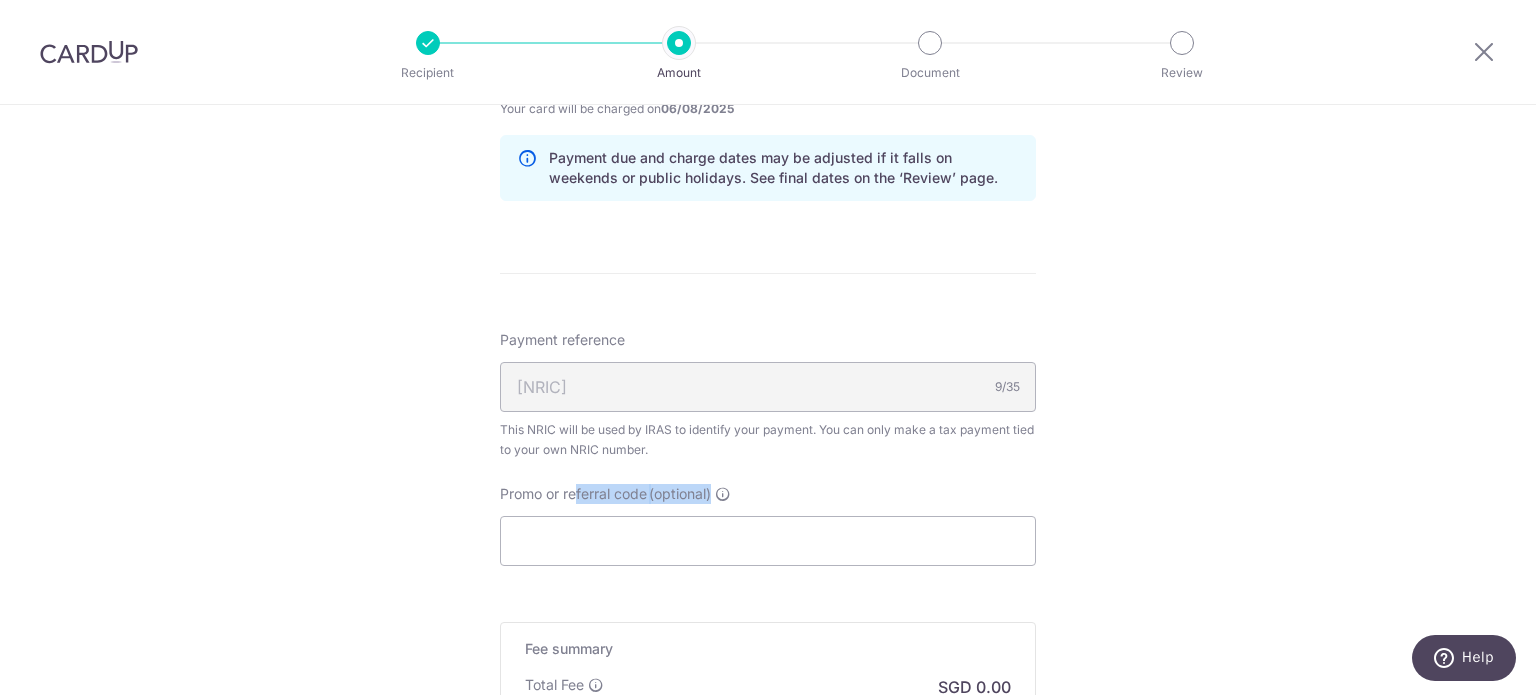drag, startPoint x: 746, startPoint y: 479, endPoint x: 572, endPoint y: 497, distance: 174.92856 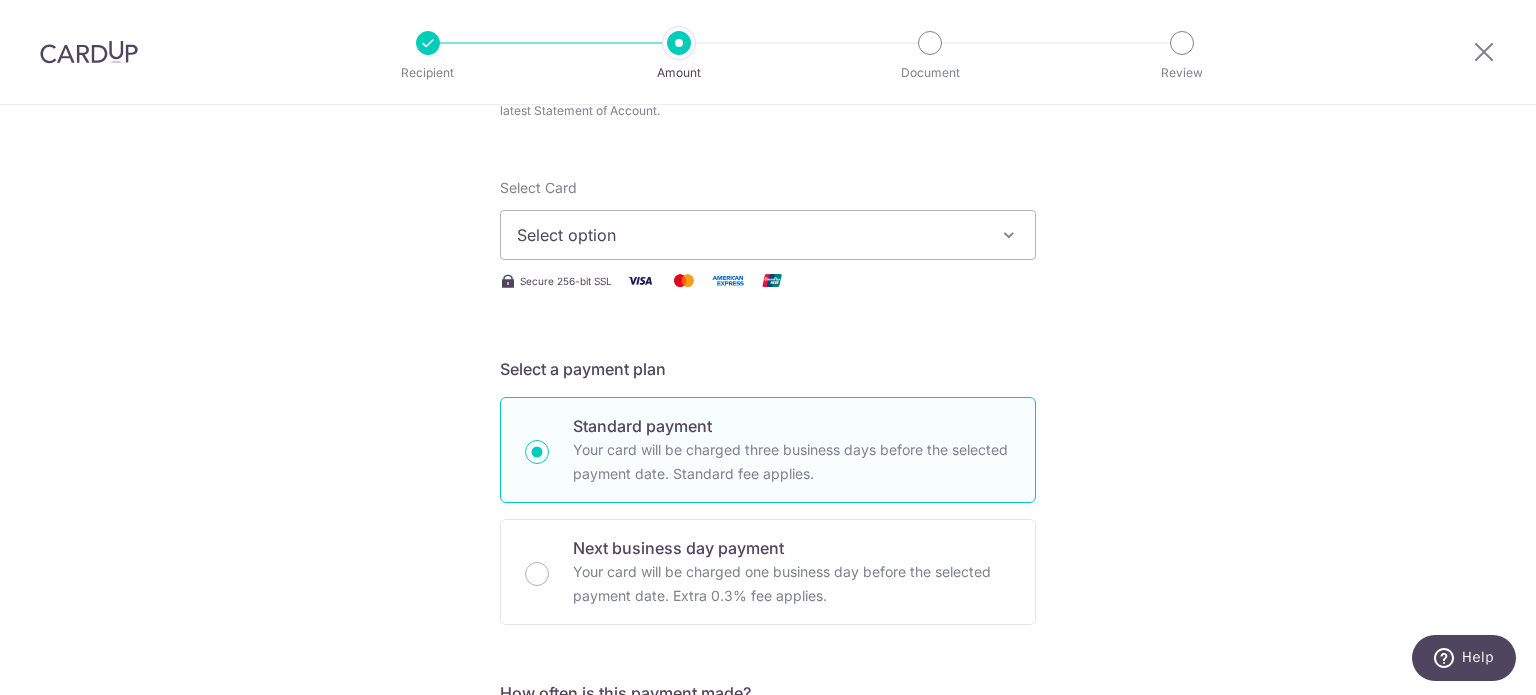 scroll, scrollTop: 0, scrollLeft: 0, axis: both 